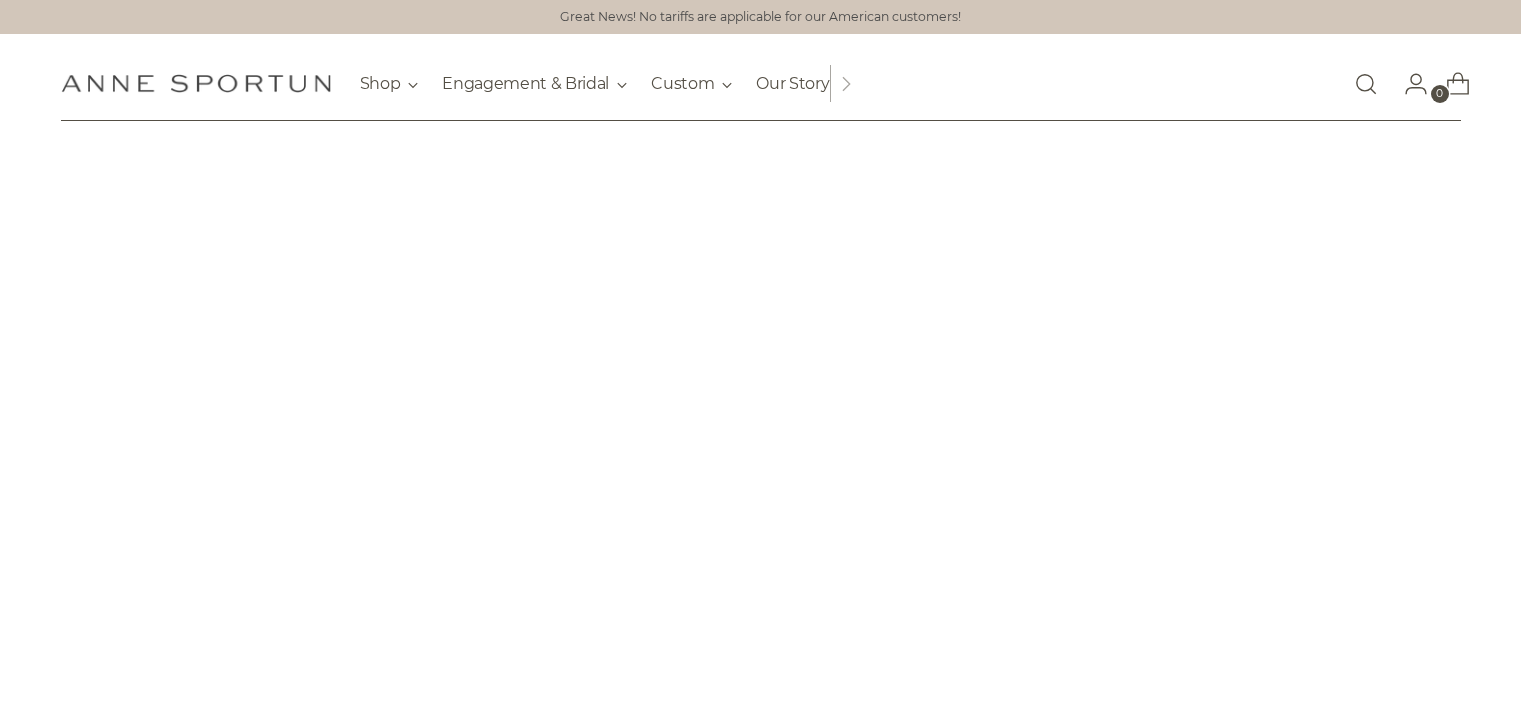 scroll, scrollTop: 0, scrollLeft: 0, axis: both 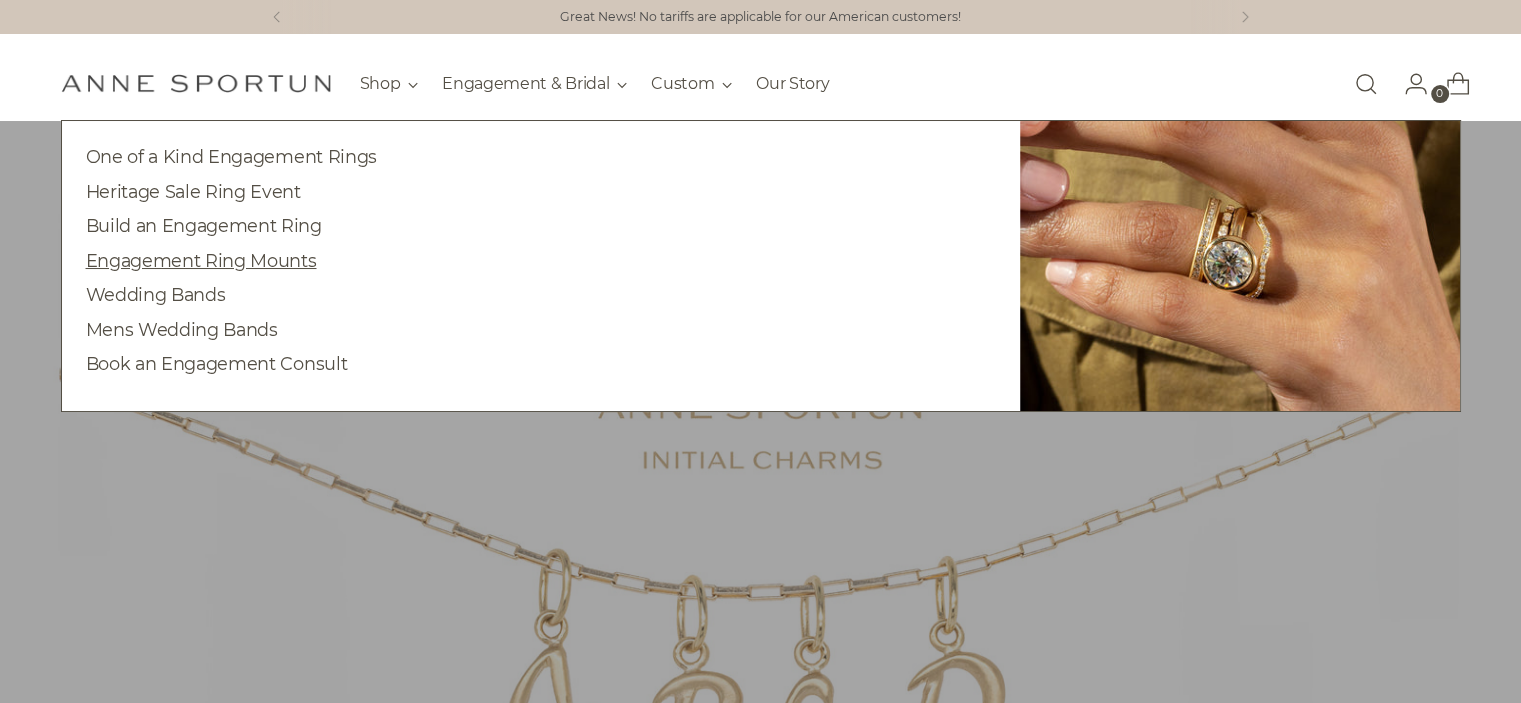 click on "Engagement Ring Mounts" at bounding box center [201, 260] 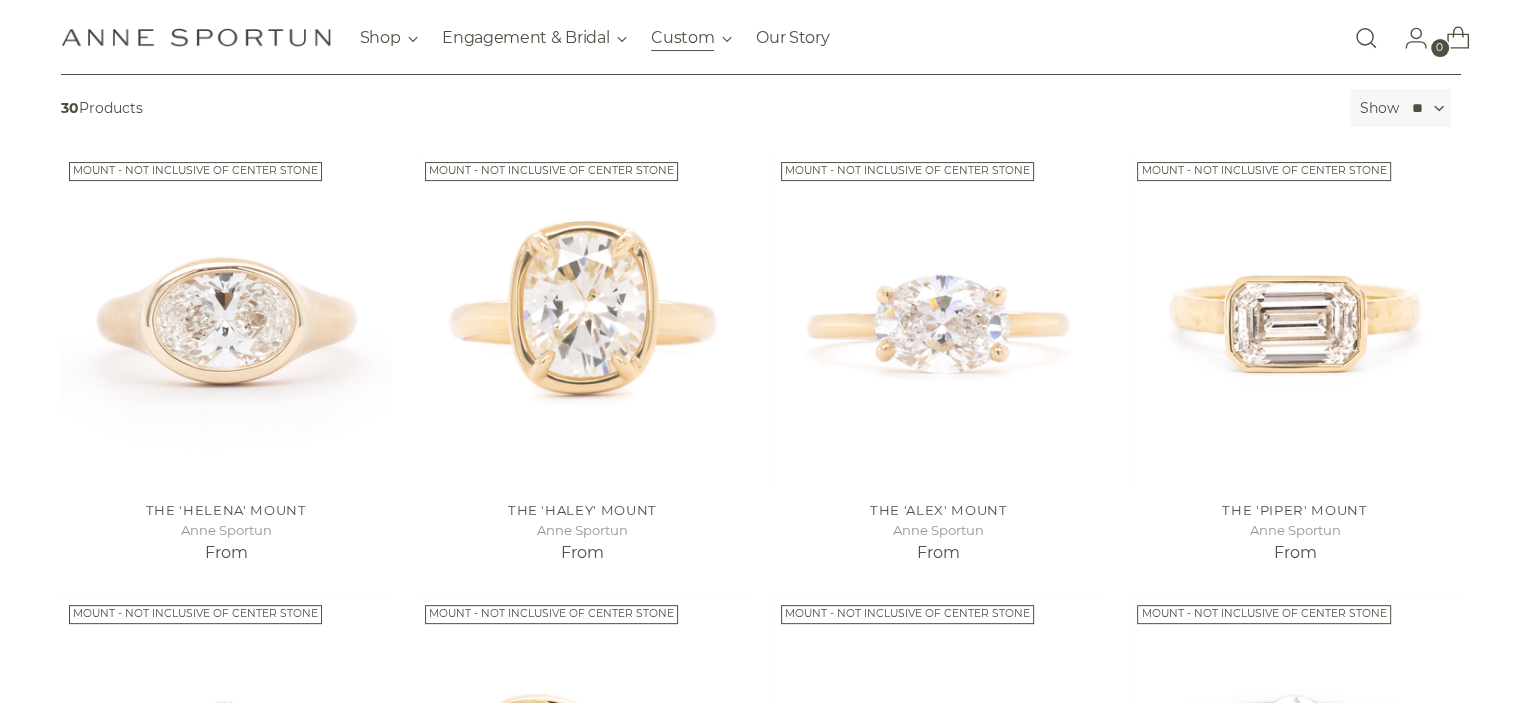 scroll, scrollTop: 500, scrollLeft: 0, axis: vertical 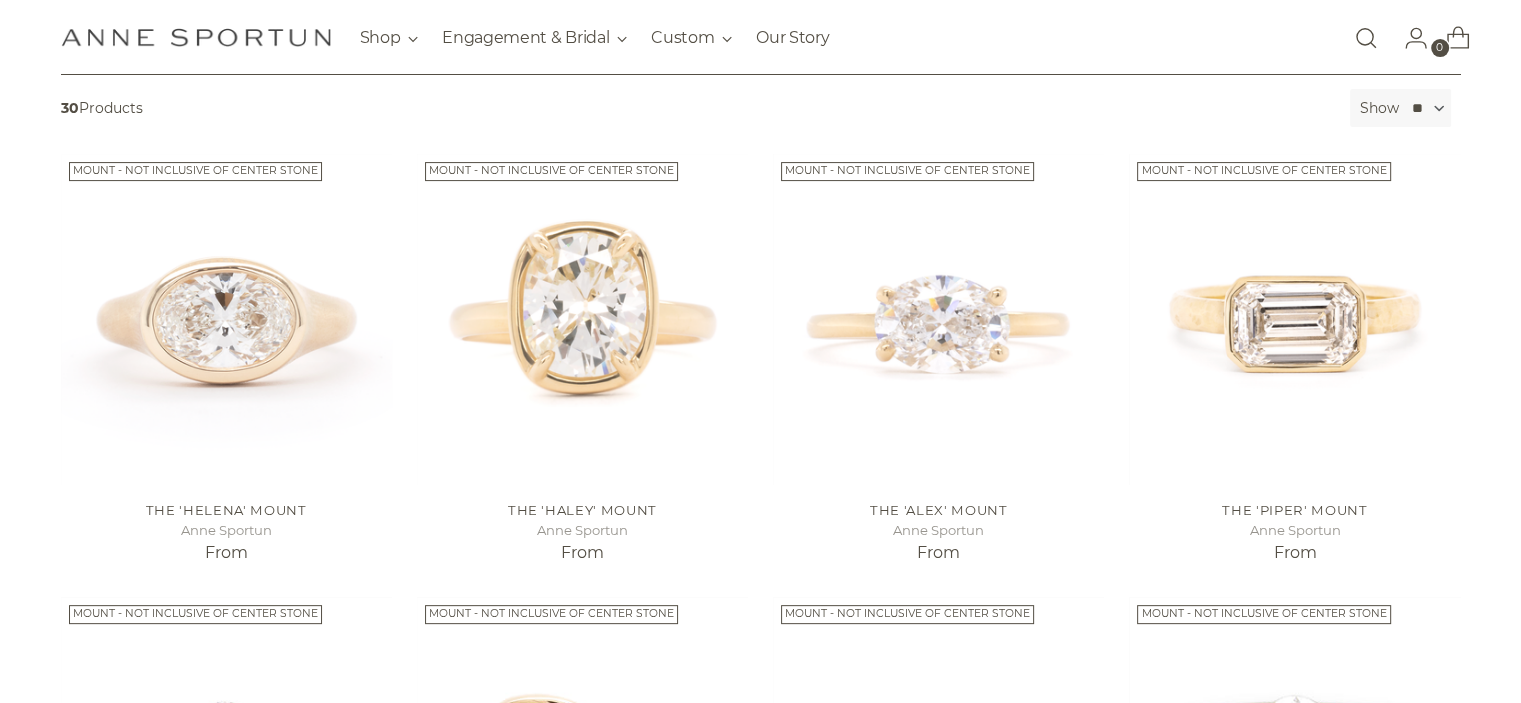 click at bounding box center (1366, 38) 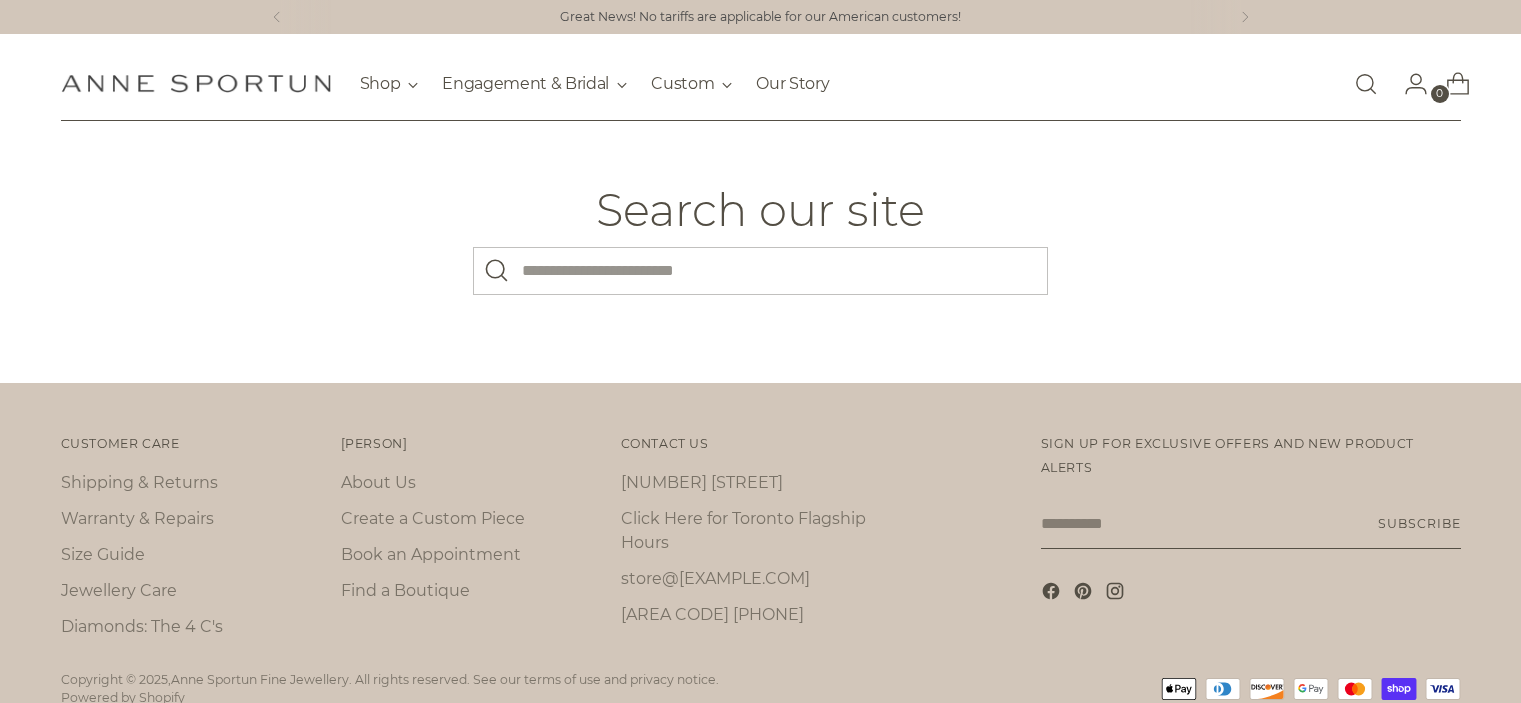 scroll, scrollTop: 0, scrollLeft: 0, axis: both 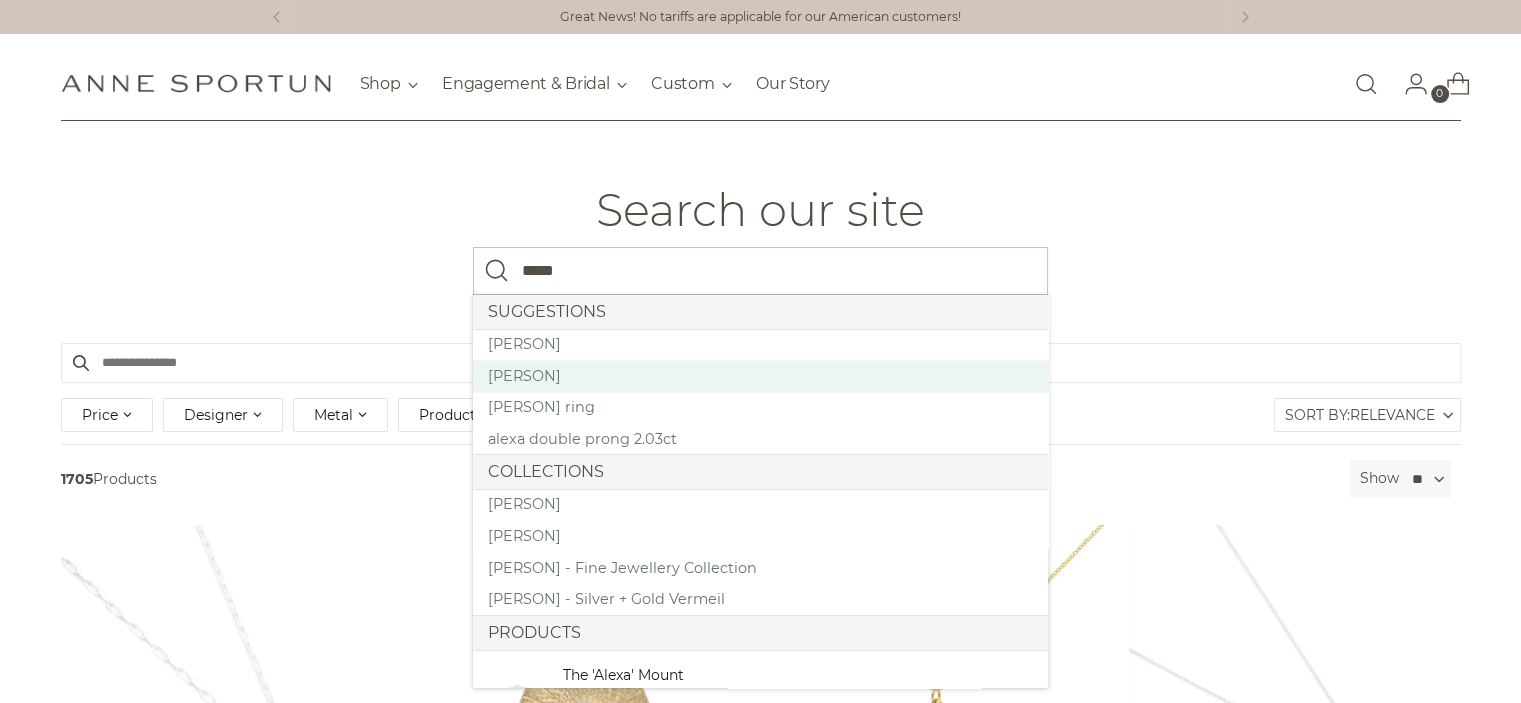 click on "[PERSON]" at bounding box center (760, 377) 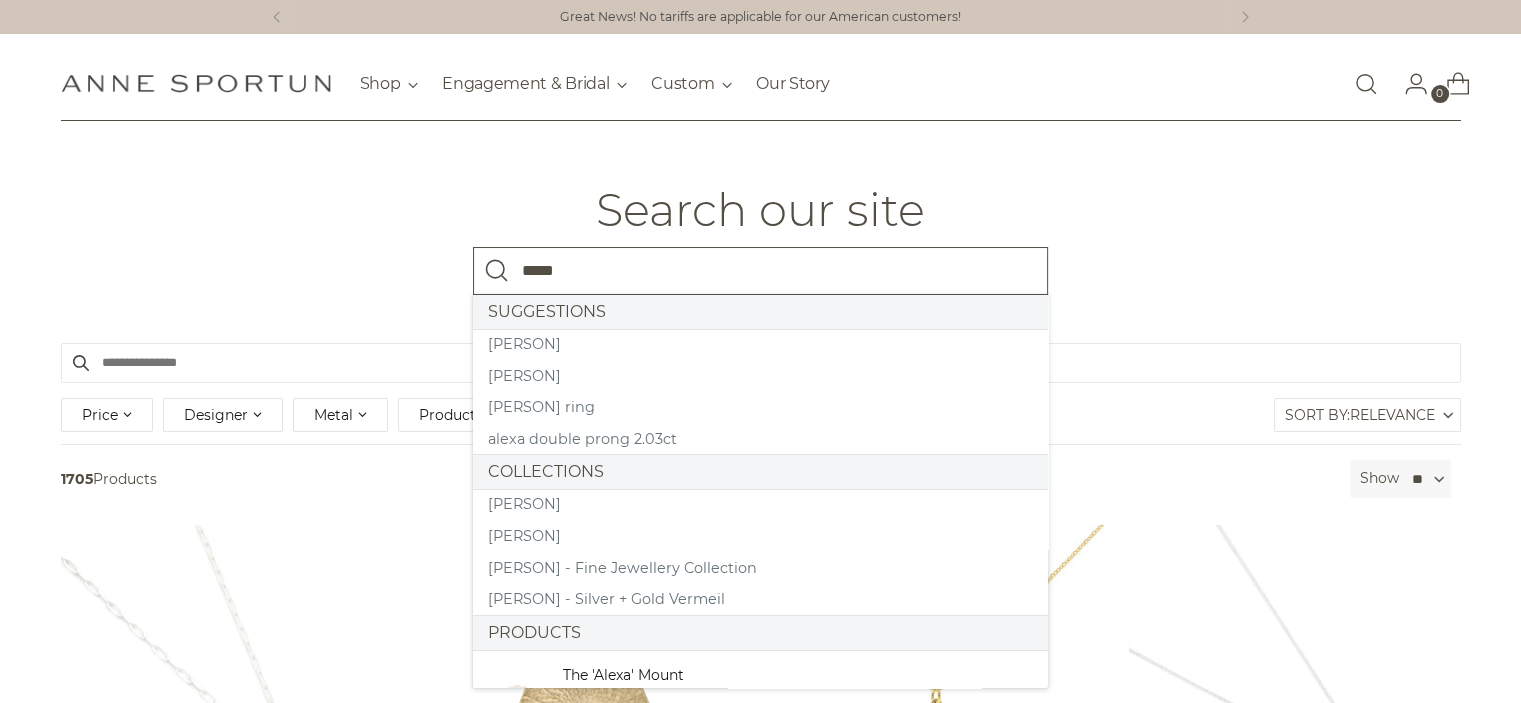 type on "*****" 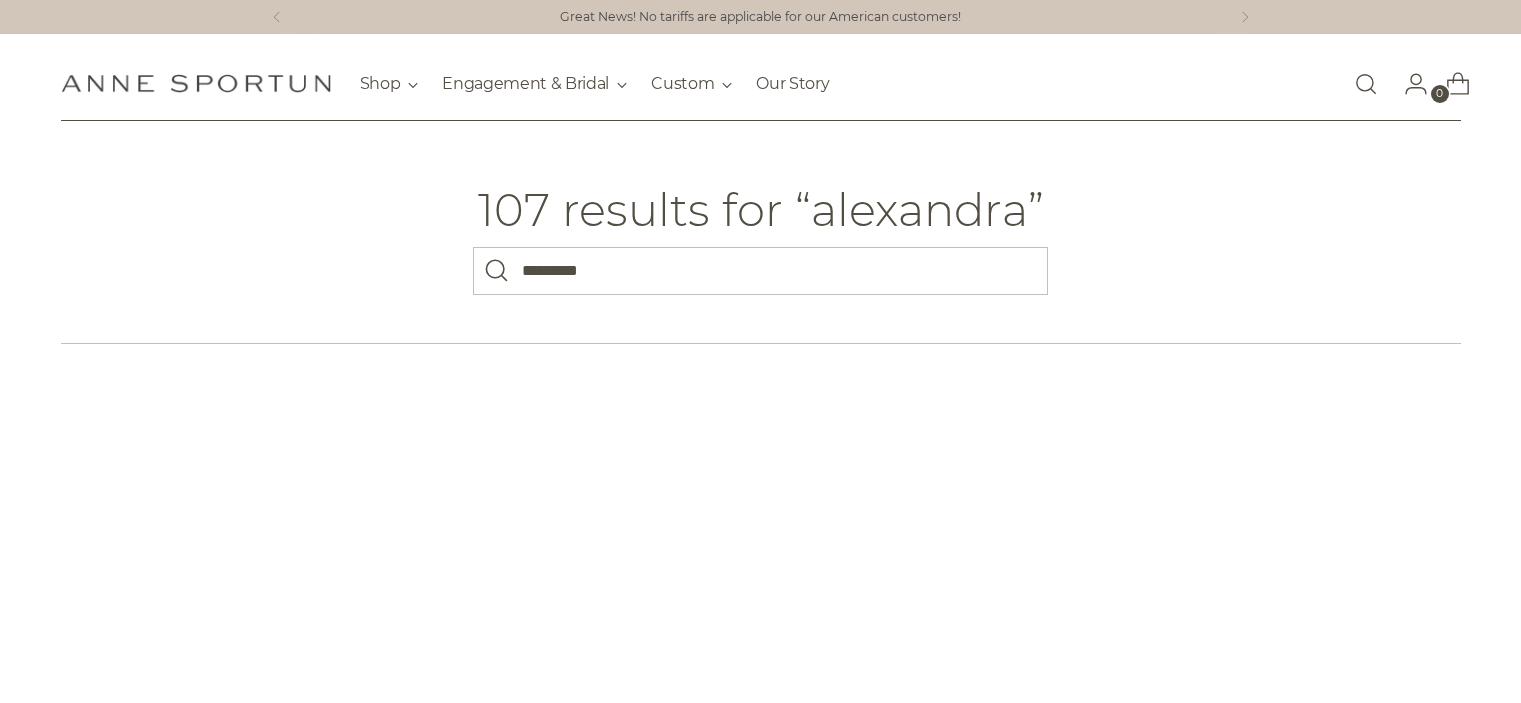 scroll, scrollTop: 0, scrollLeft: 0, axis: both 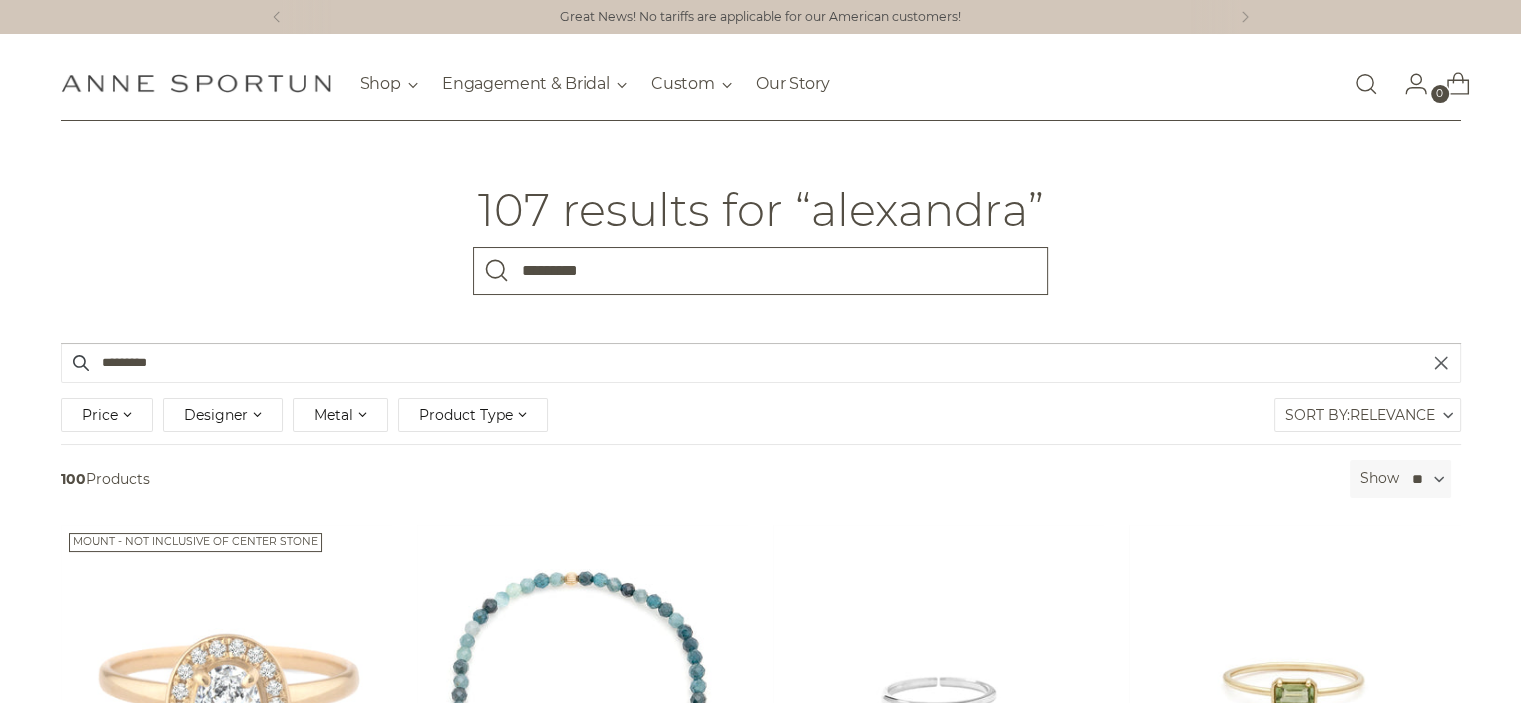 drag, startPoint x: 736, startPoint y: 263, endPoint x: 564, endPoint y: 275, distance: 172.41809 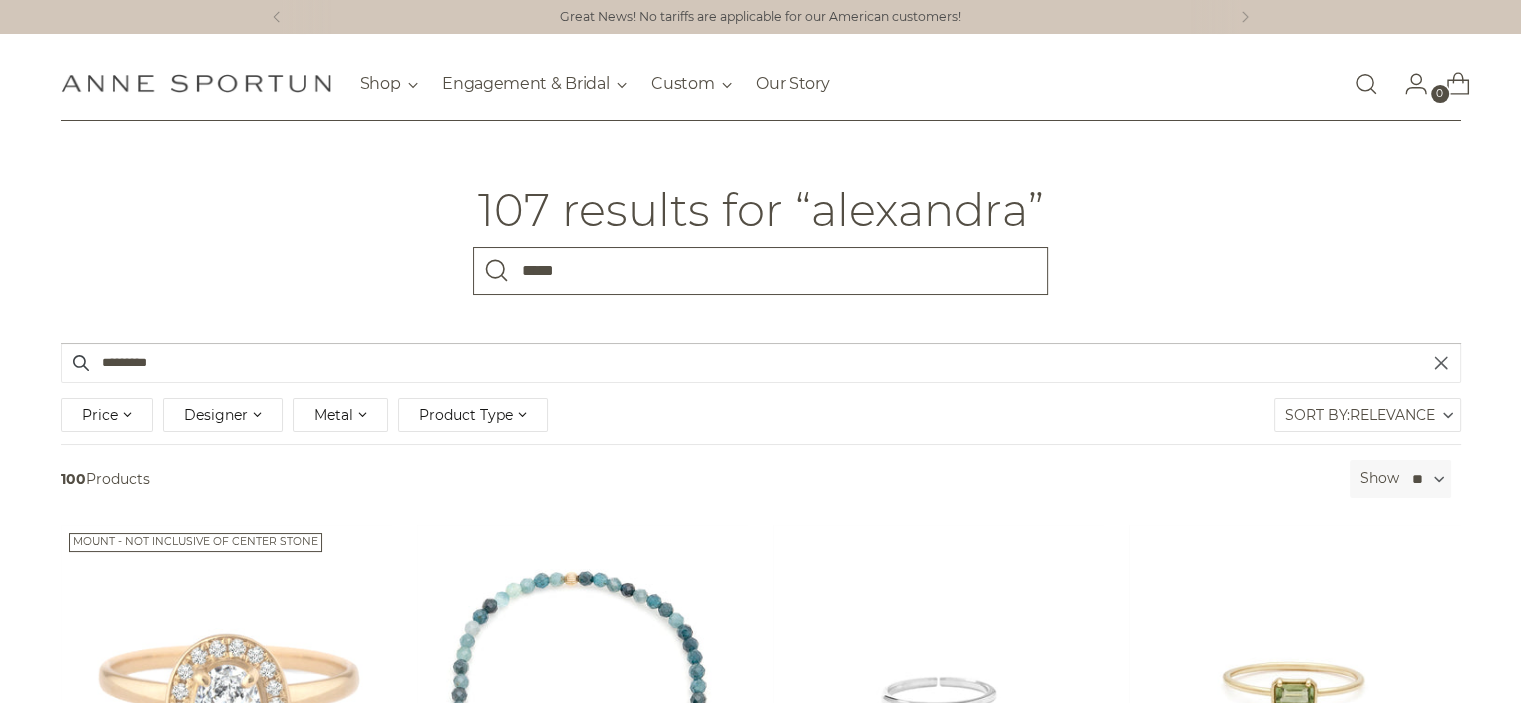type on "*****" 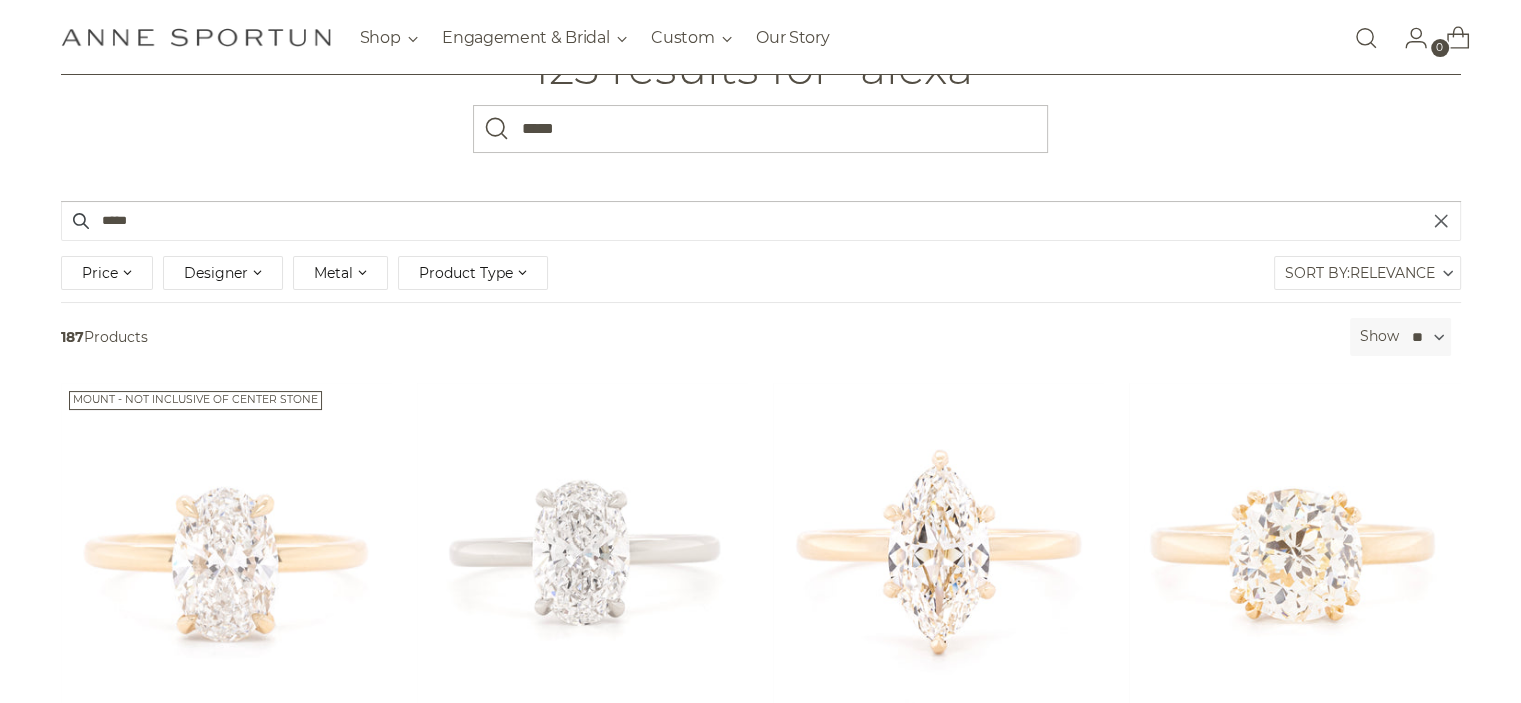 scroll, scrollTop: 300, scrollLeft: 0, axis: vertical 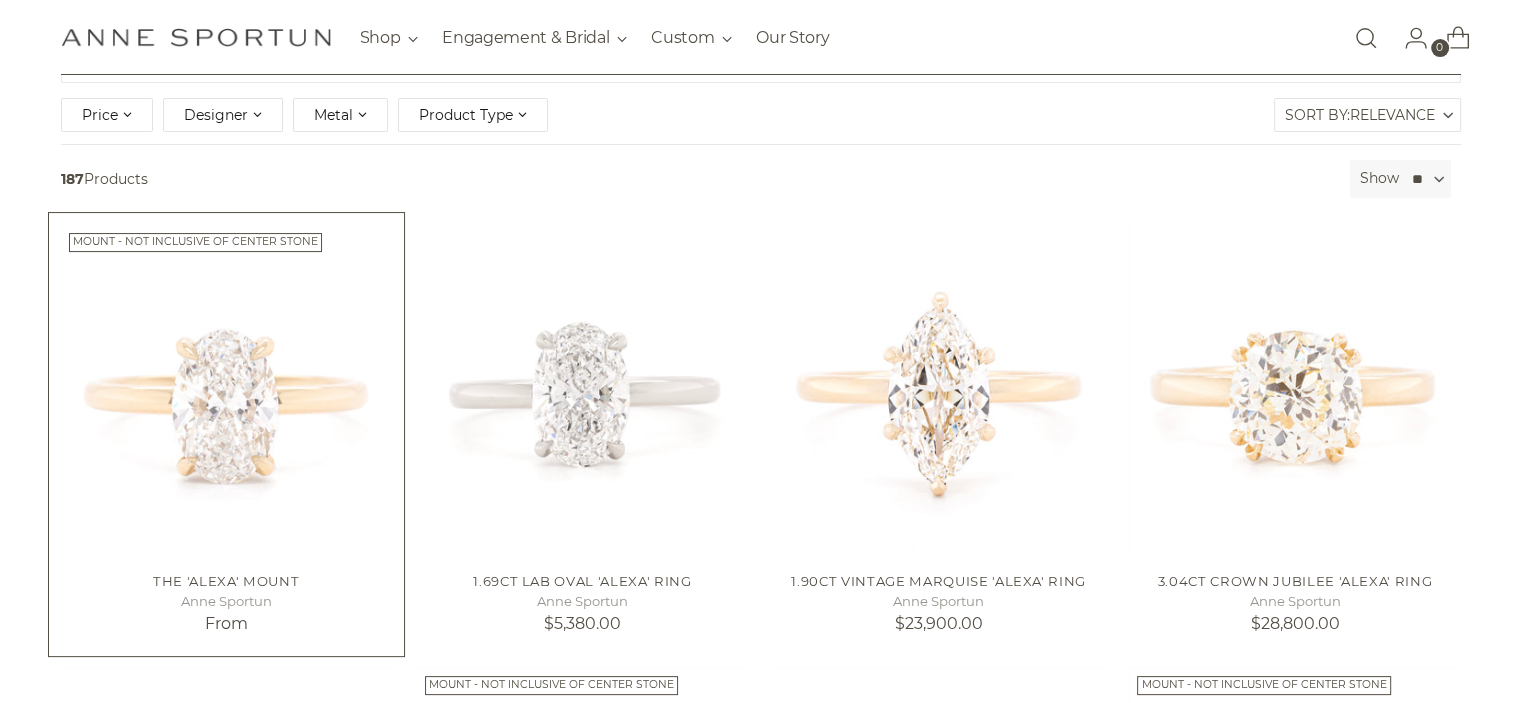 click at bounding box center [0, 0] 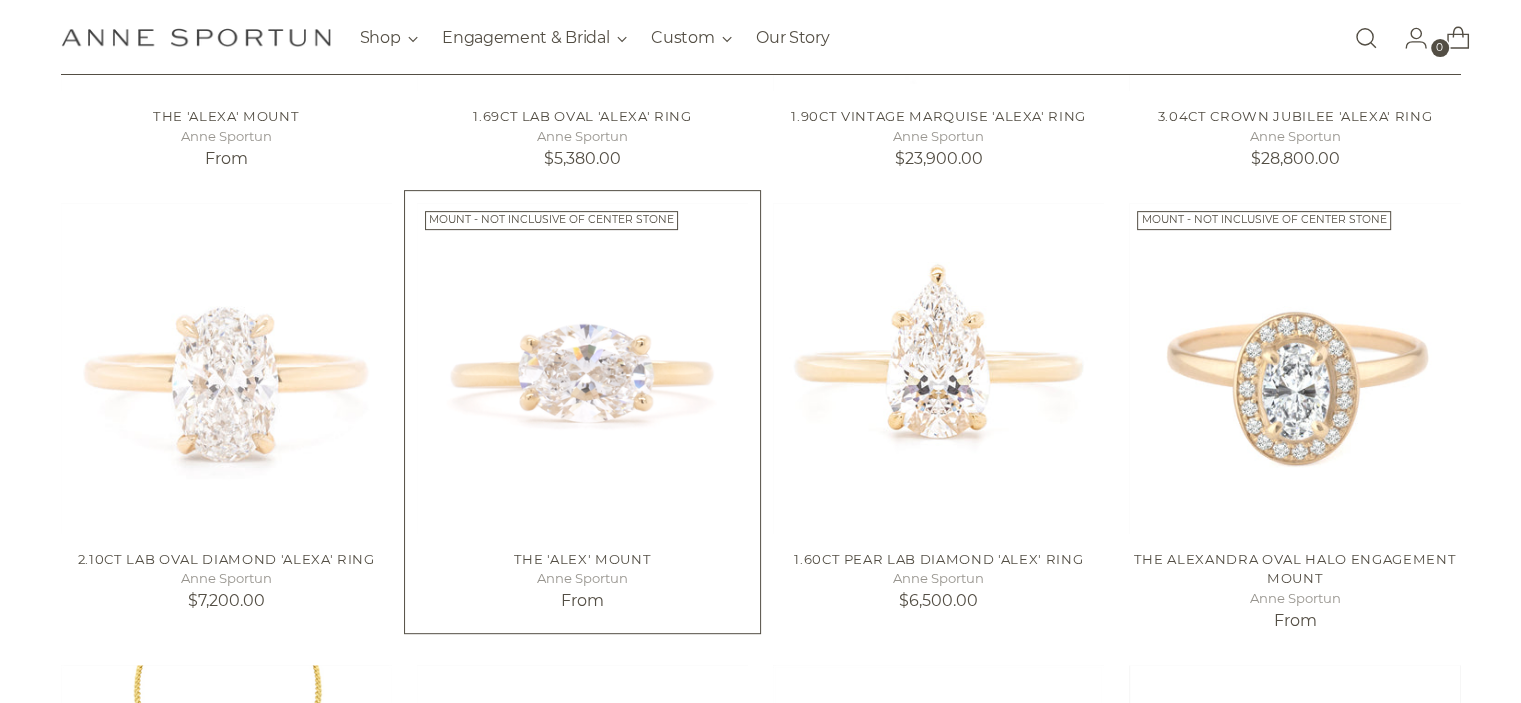 scroll, scrollTop: 800, scrollLeft: 0, axis: vertical 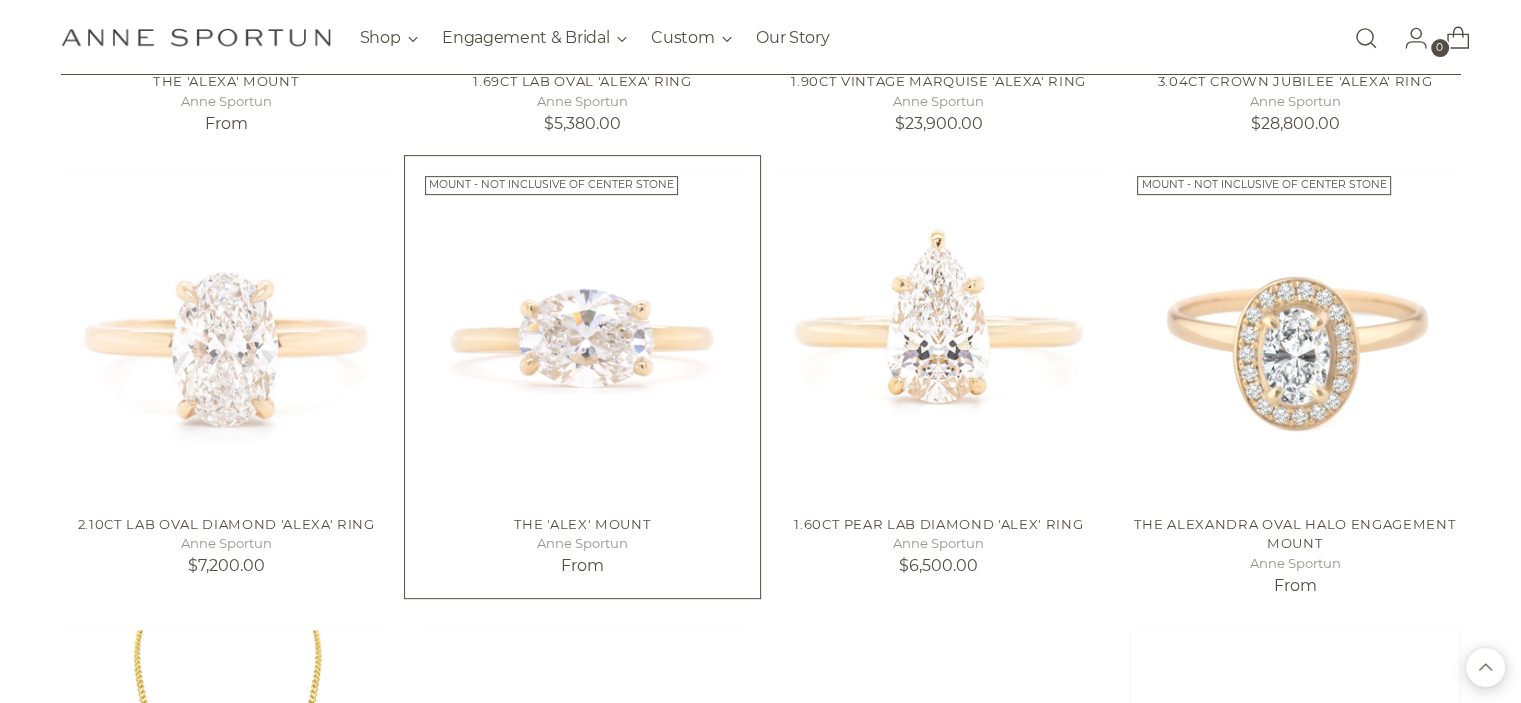 click at bounding box center (0, 0) 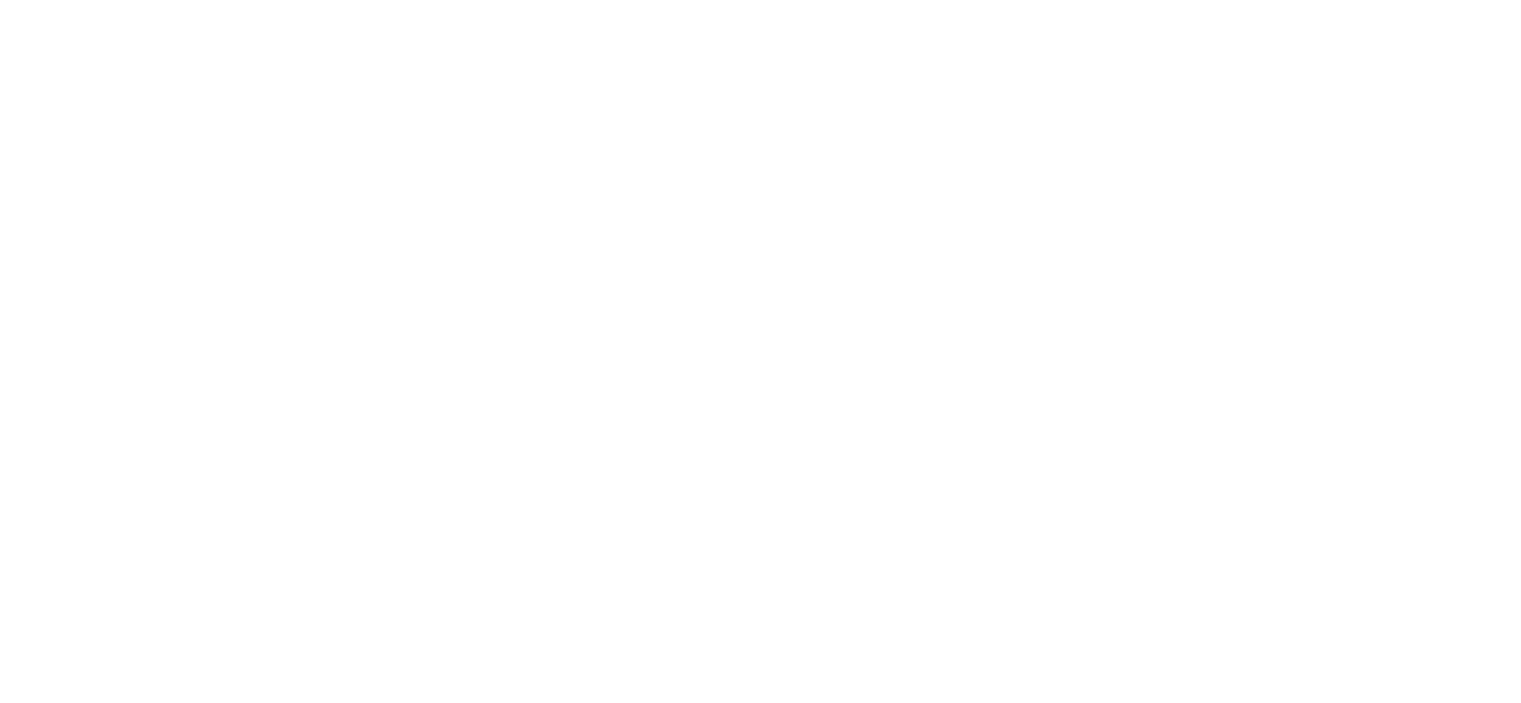 scroll, scrollTop: 0, scrollLeft: 0, axis: both 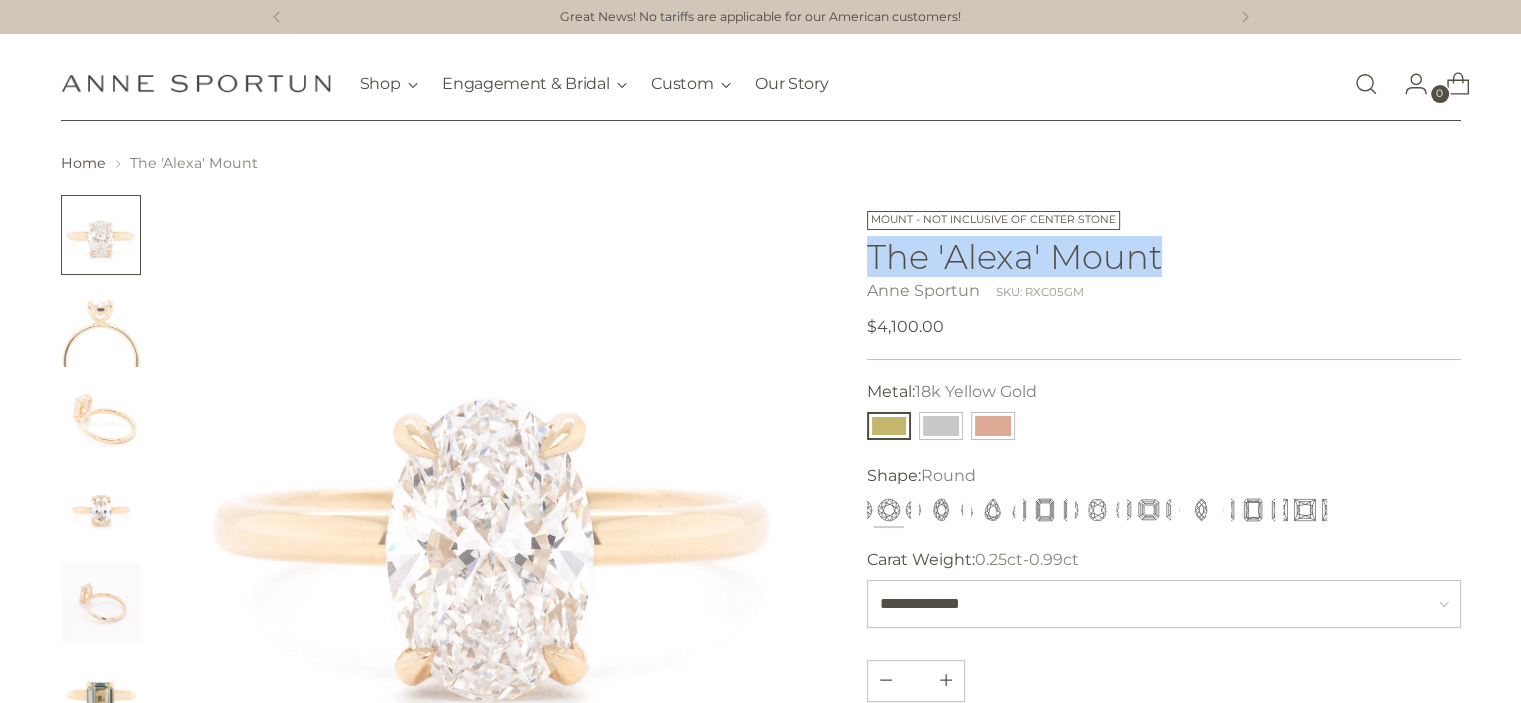 drag, startPoint x: 869, startPoint y: 250, endPoint x: 1216, endPoint y: 249, distance: 347.00143 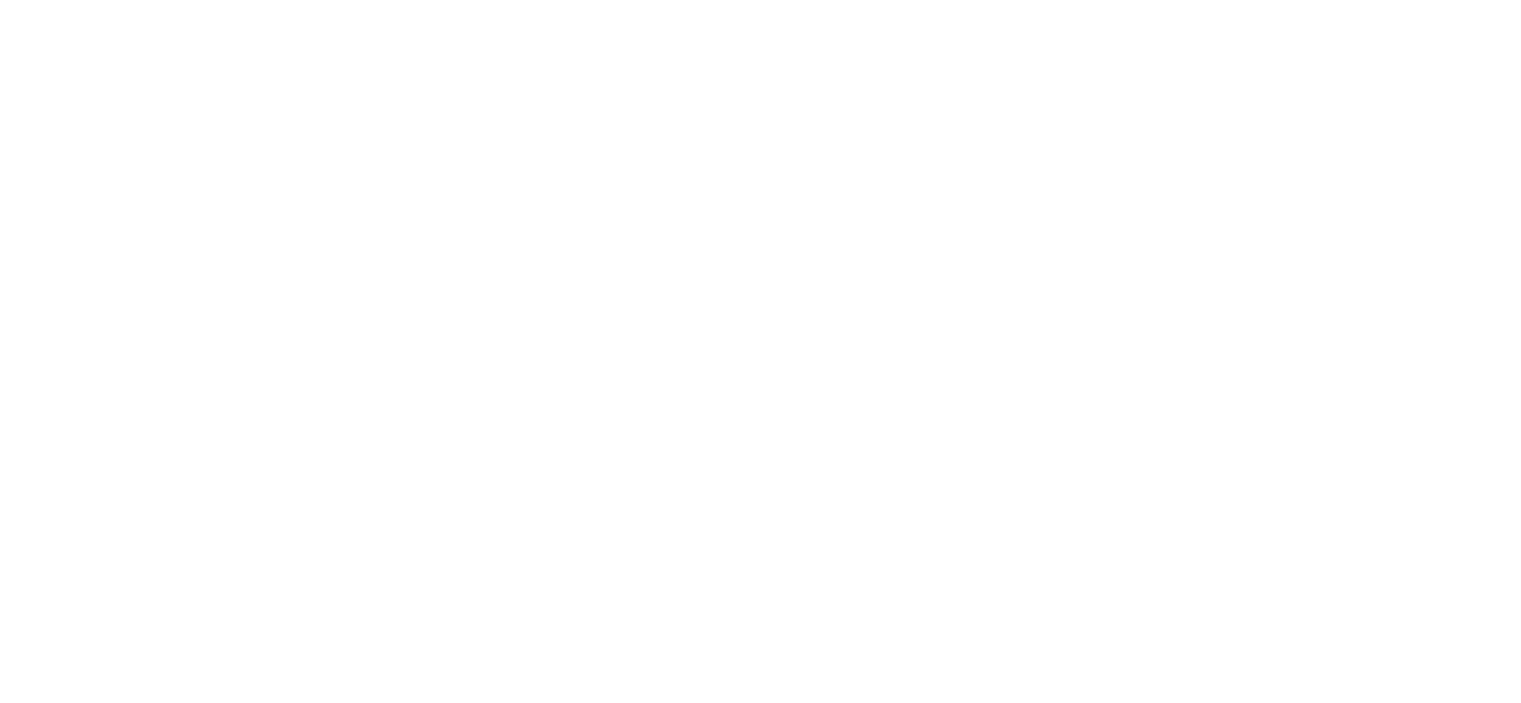 scroll, scrollTop: 0, scrollLeft: 0, axis: both 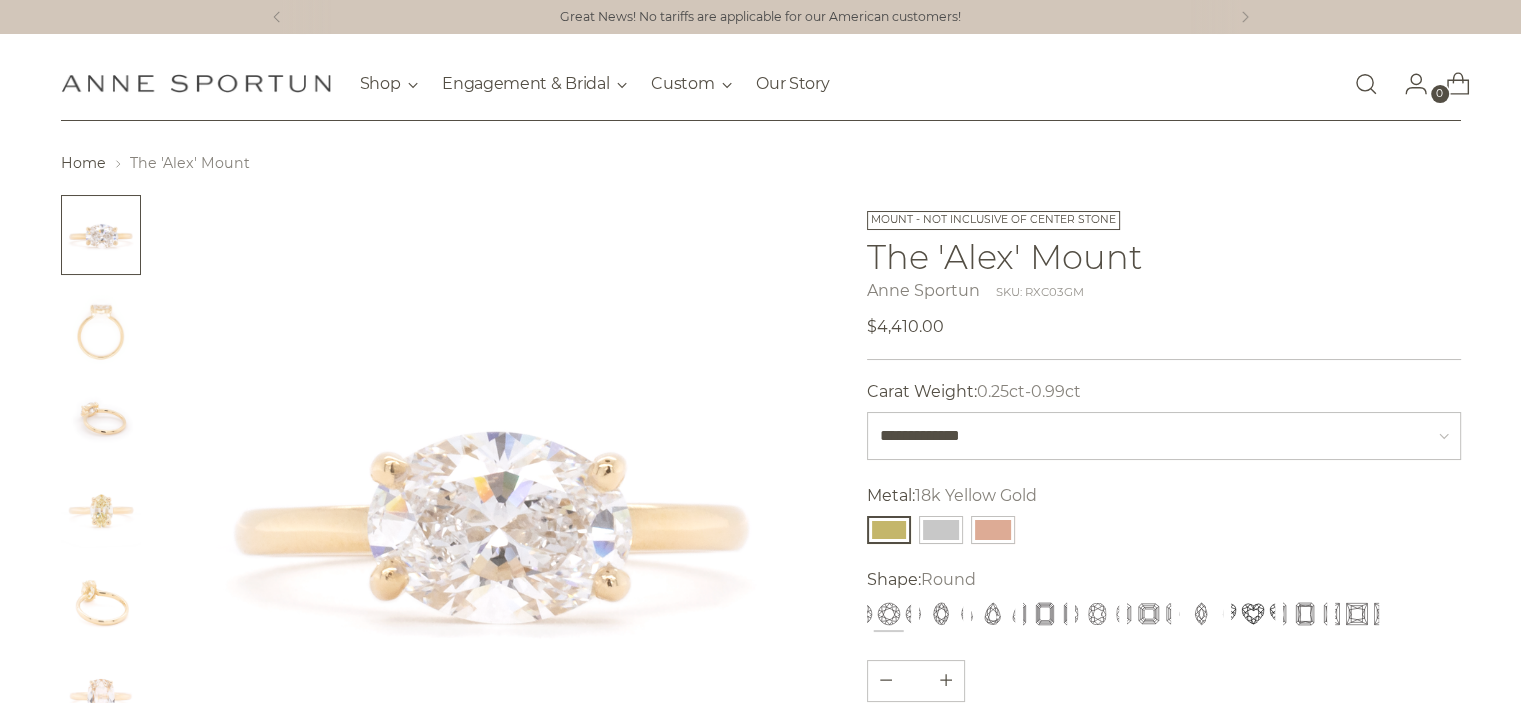 click at bounding box center (101, 327) 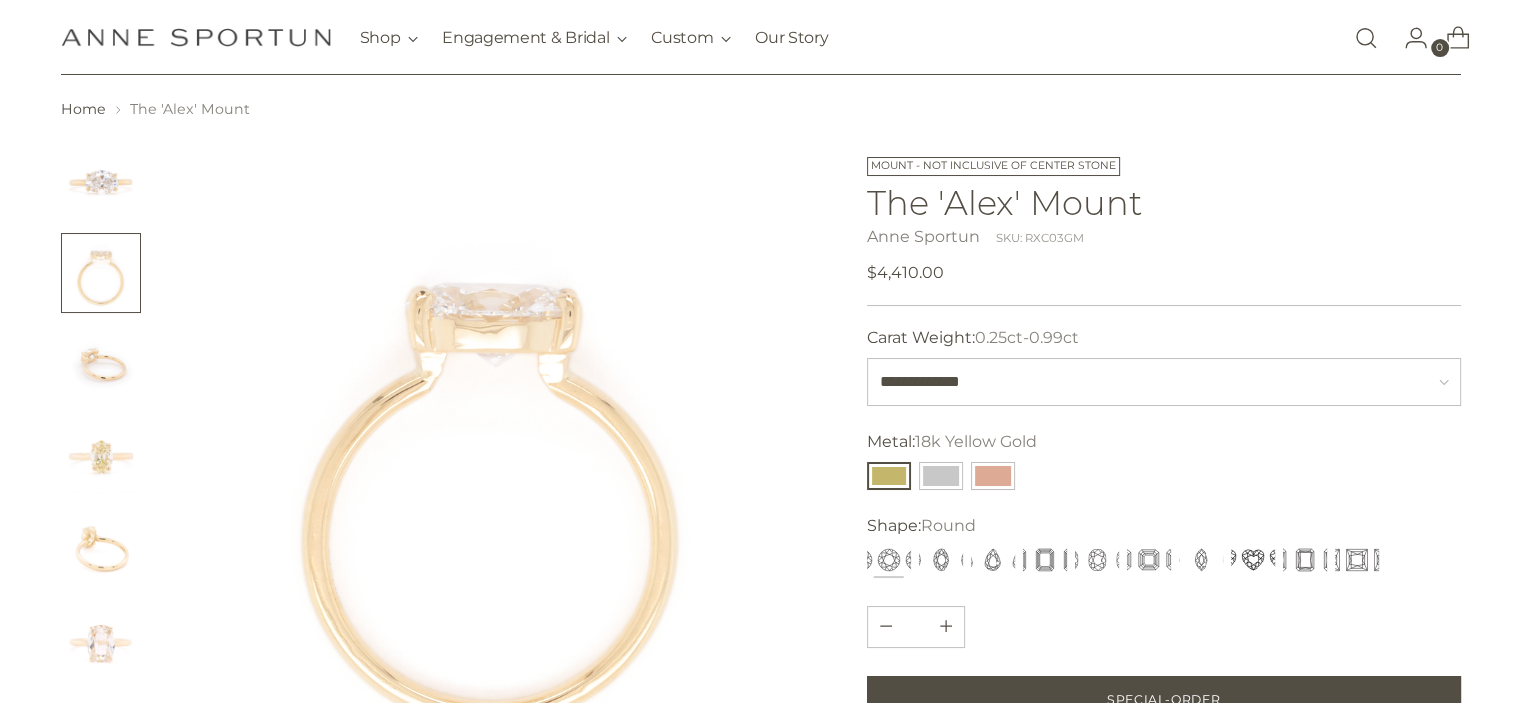 scroll, scrollTop: 0, scrollLeft: 0, axis: both 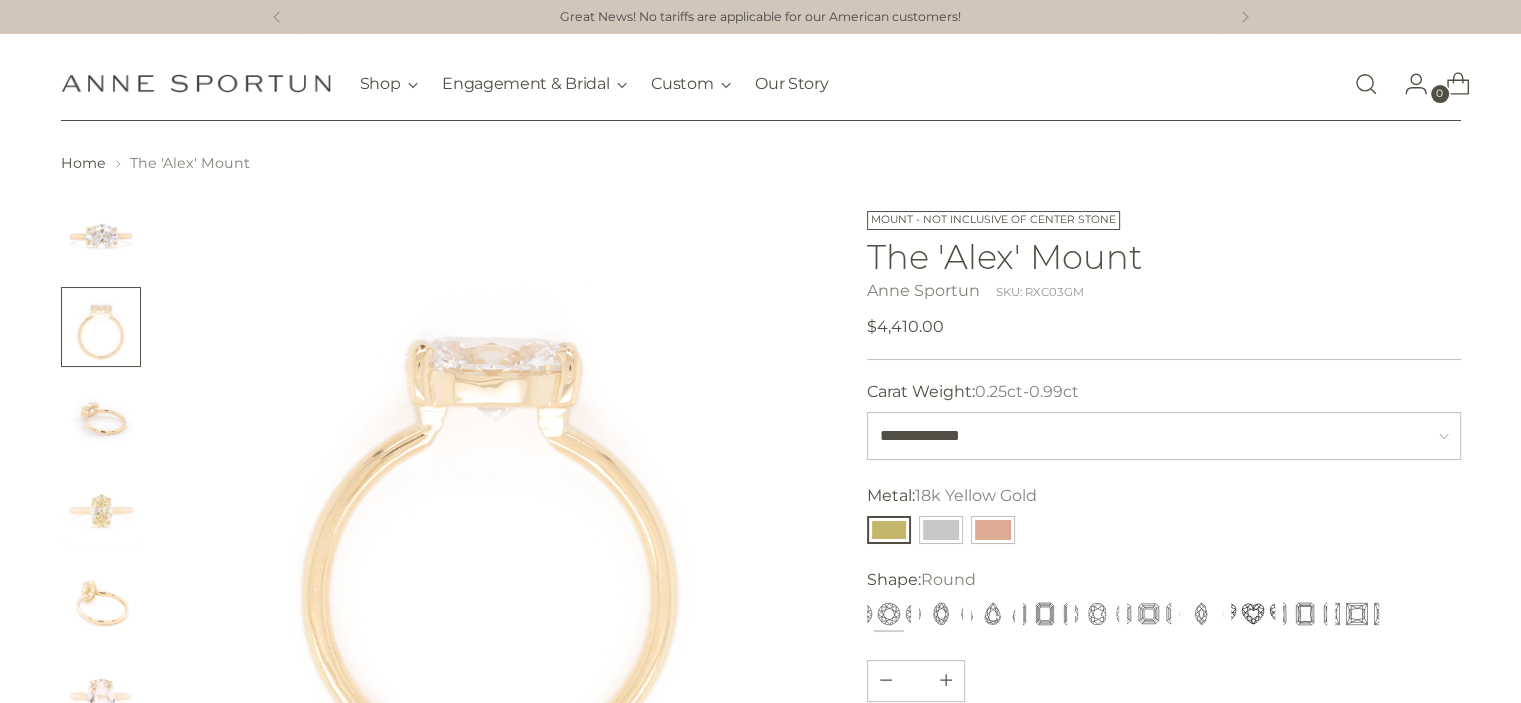 click on "The 'Alex' Mount" at bounding box center [1164, 256] 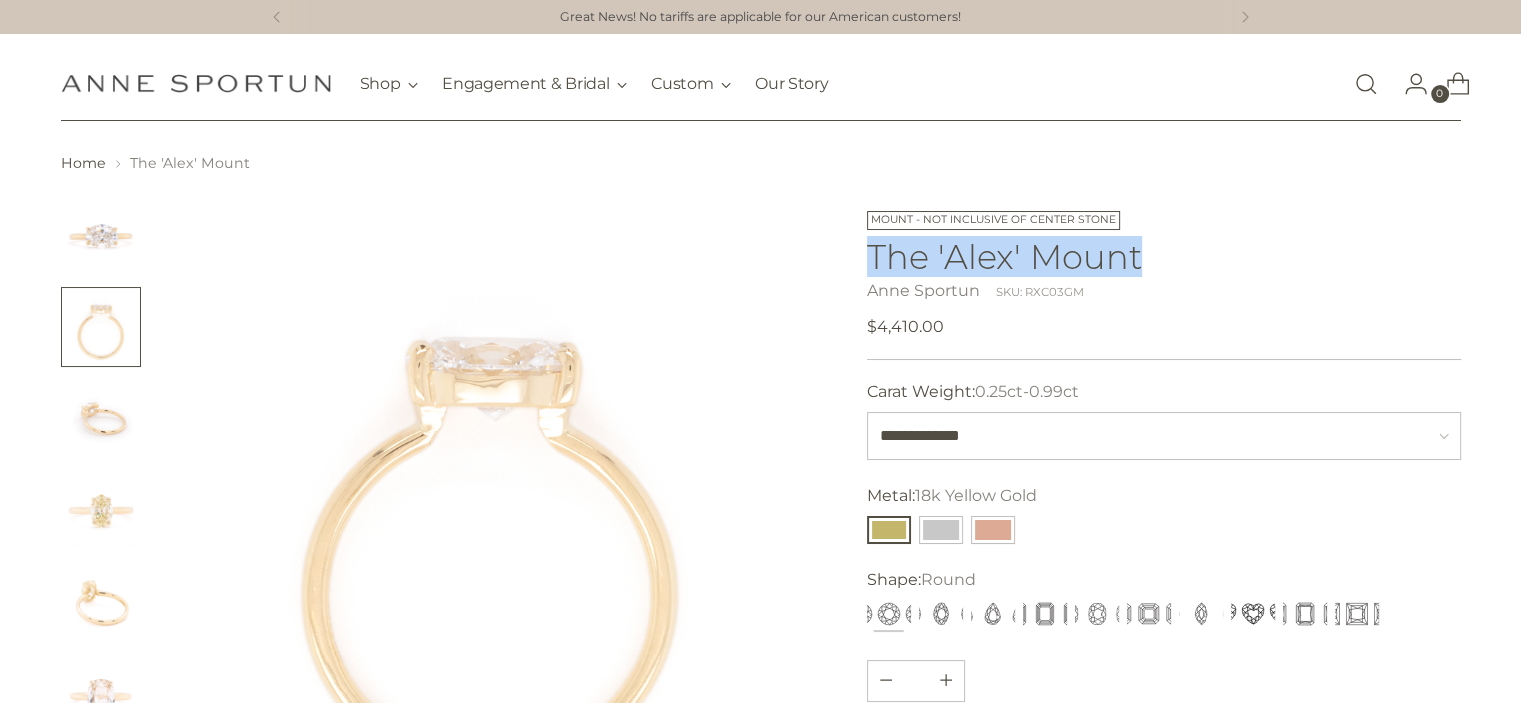 click on "The 'Alex' Mount" at bounding box center [1164, 256] 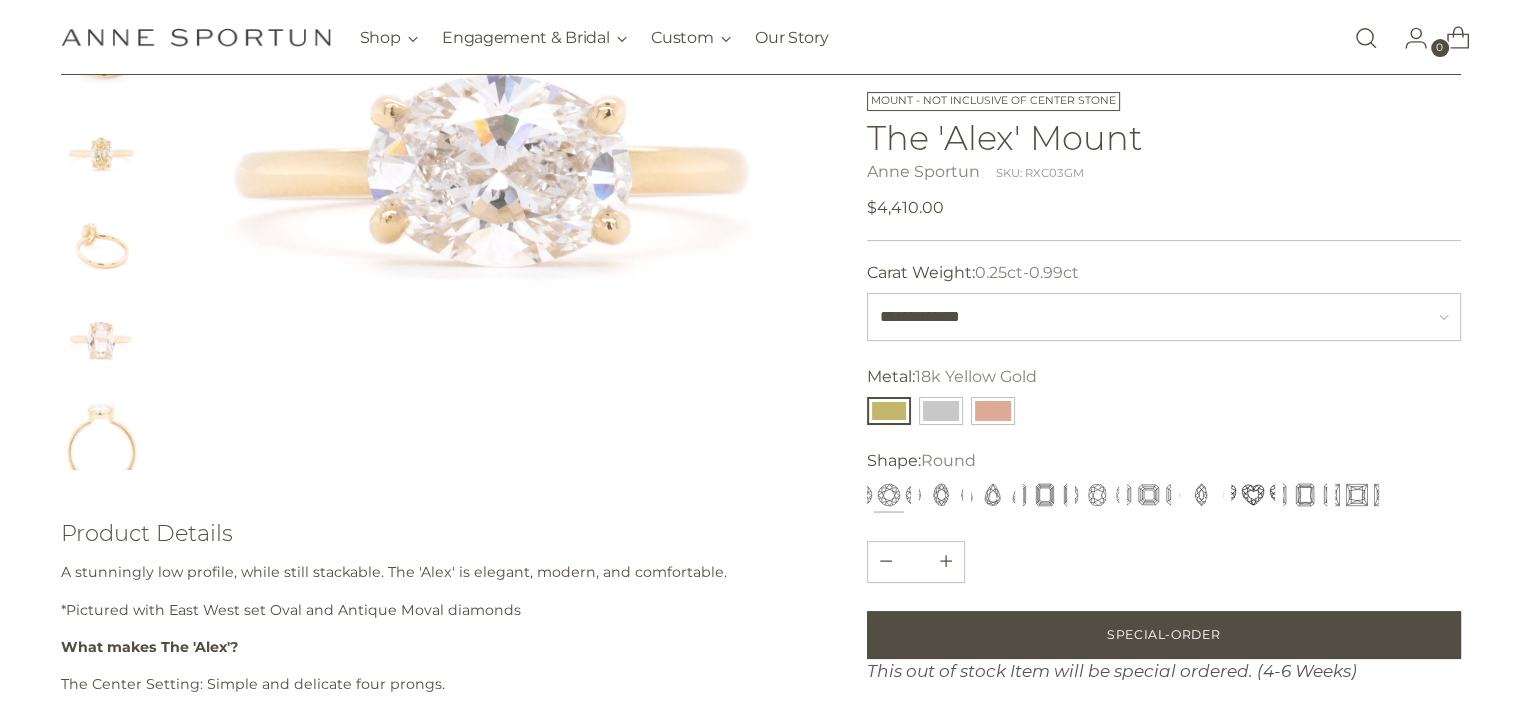 scroll, scrollTop: 0, scrollLeft: 0, axis: both 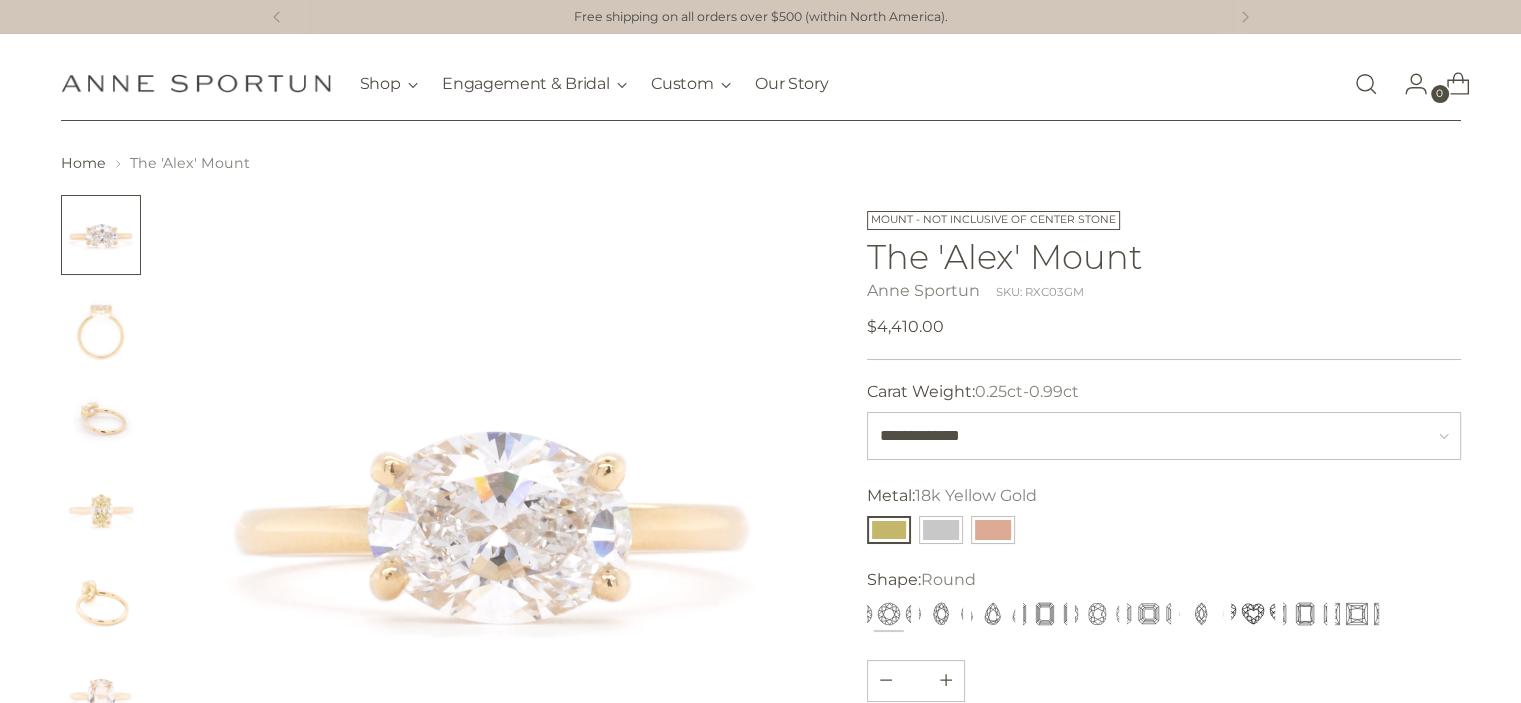 click at bounding box center (101, 327) 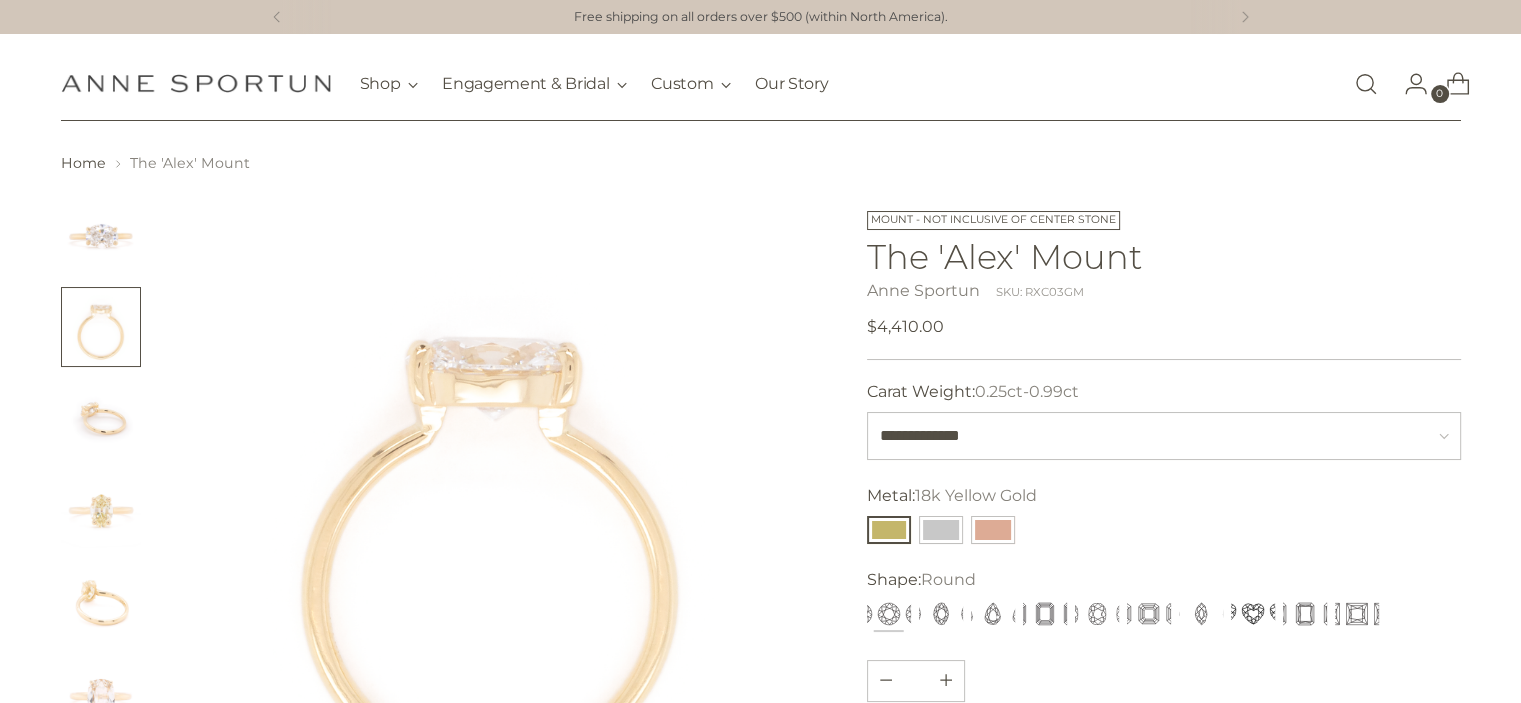 click at bounding box center (101, 235) 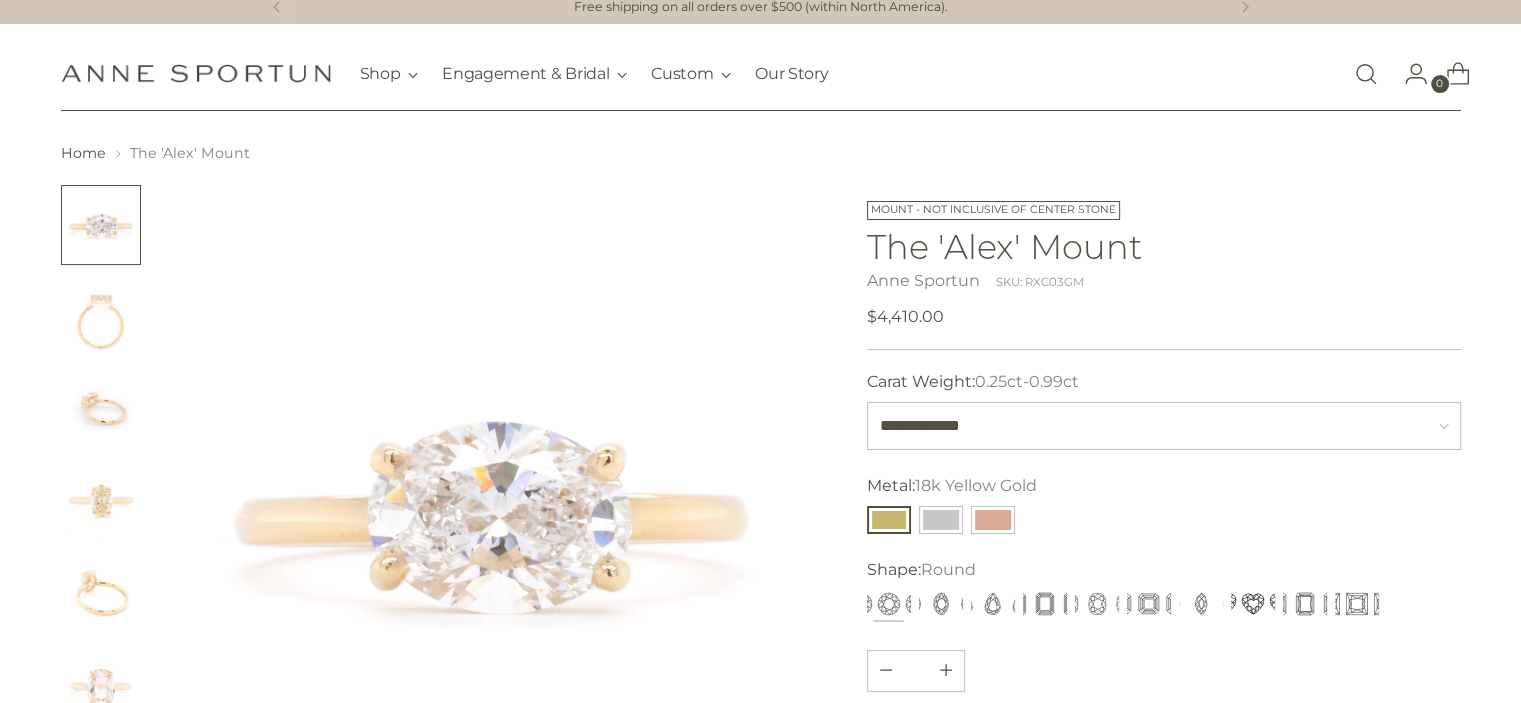 scroll, scrollTop: 0, scrollLeft: 0, axis: both 